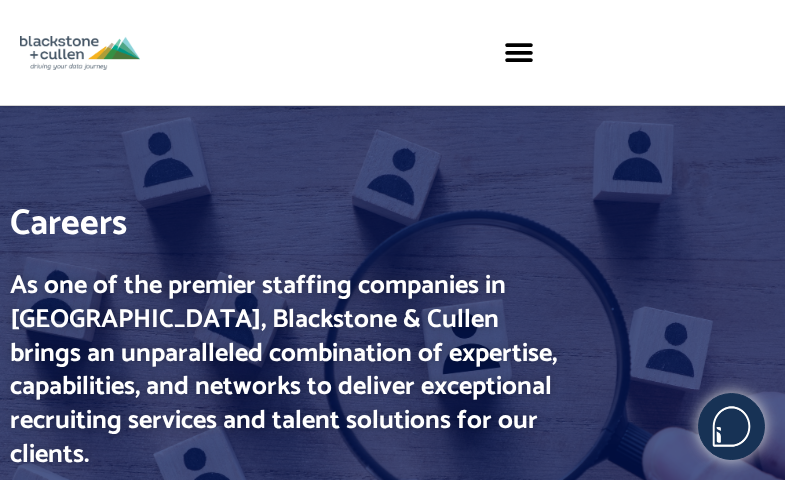 scroll, scrollTop: 0, scrollLeft: 0, axis: both 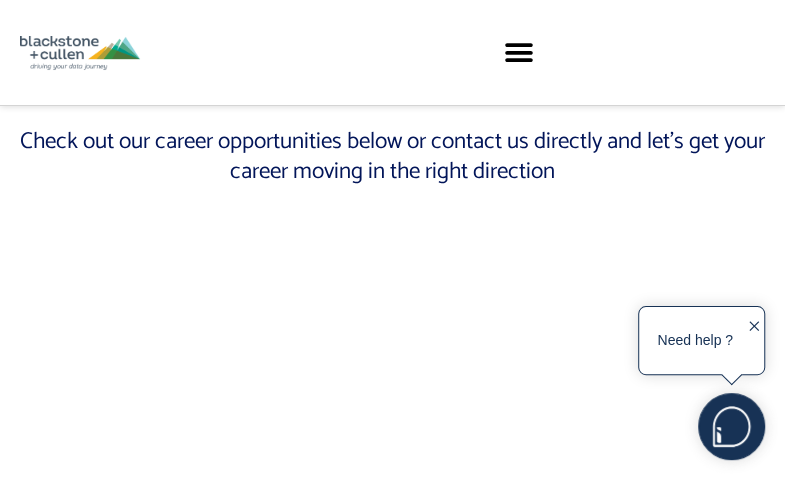 click on "✕" at bounding box center (753, 341) 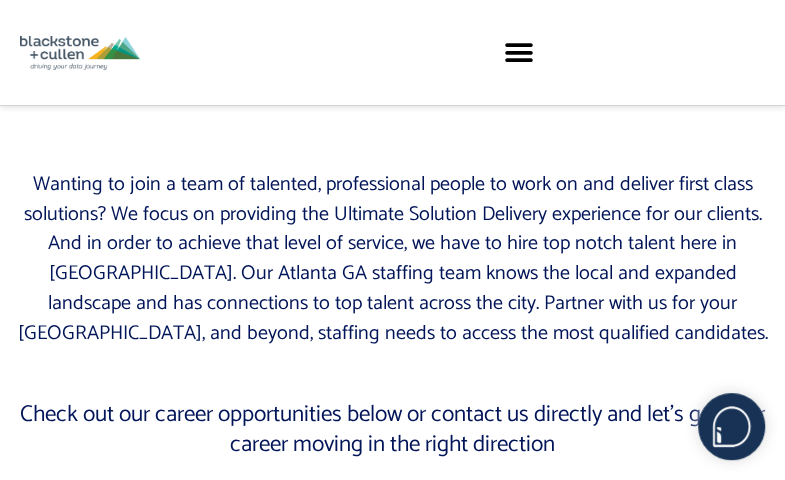 scroll, scrollTop: 499, scrollLeft: 0, axis: vertical 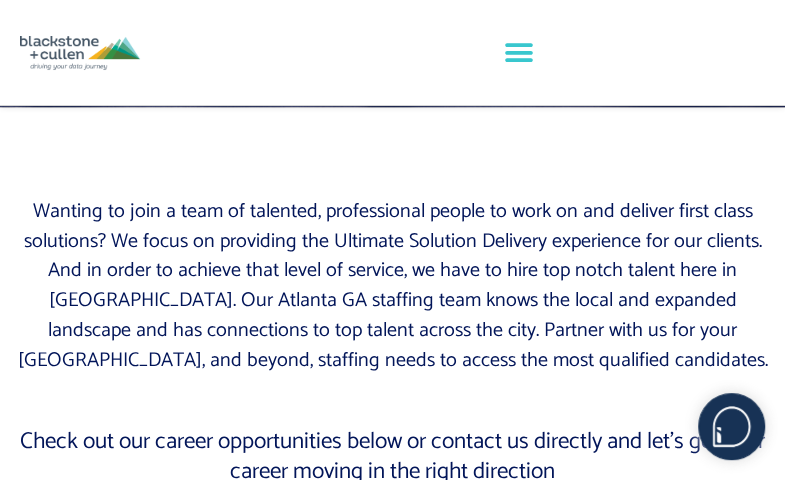 click 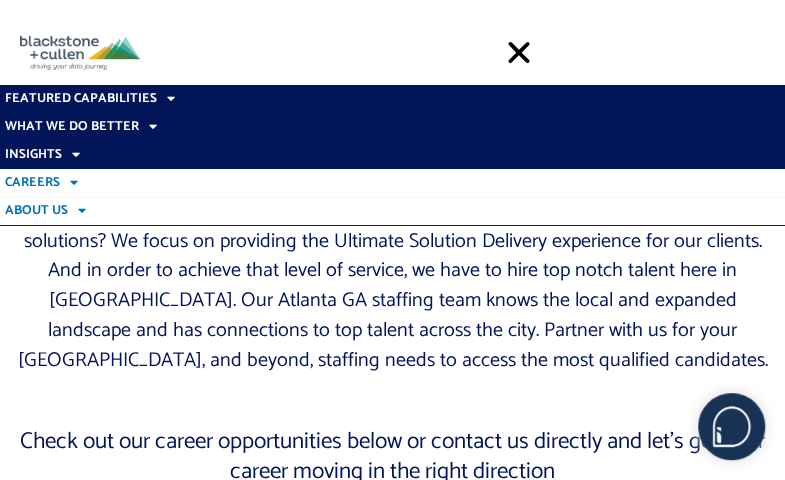 click on "About Us" 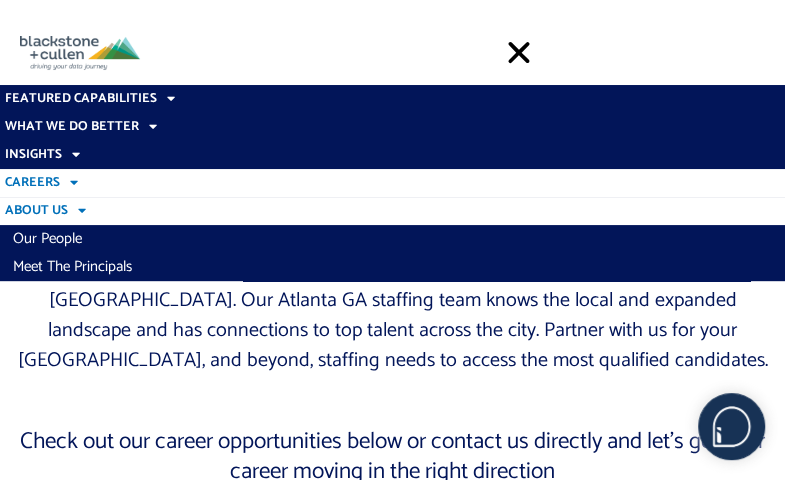 click on "Careers" 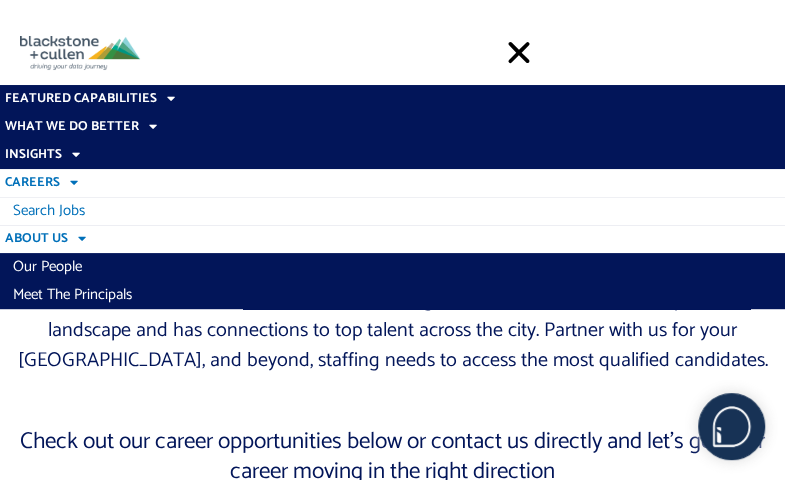 click on "Search Jobs" 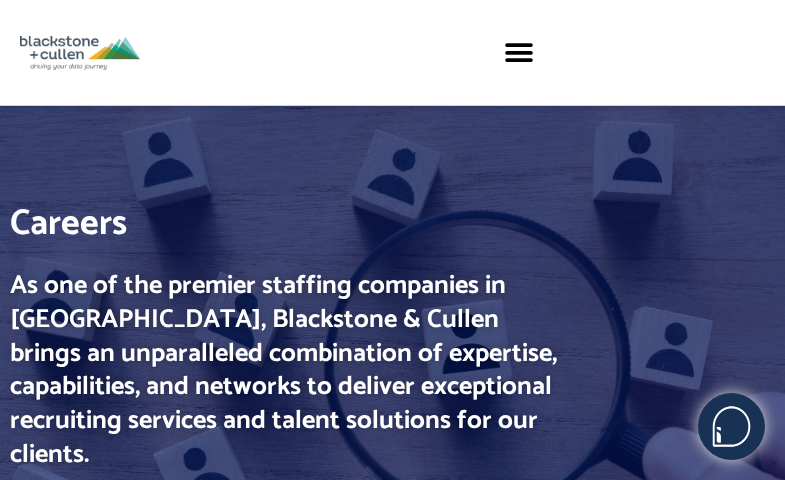 scroll, scrollTop: 0, scrollLeft: 0, axis: both 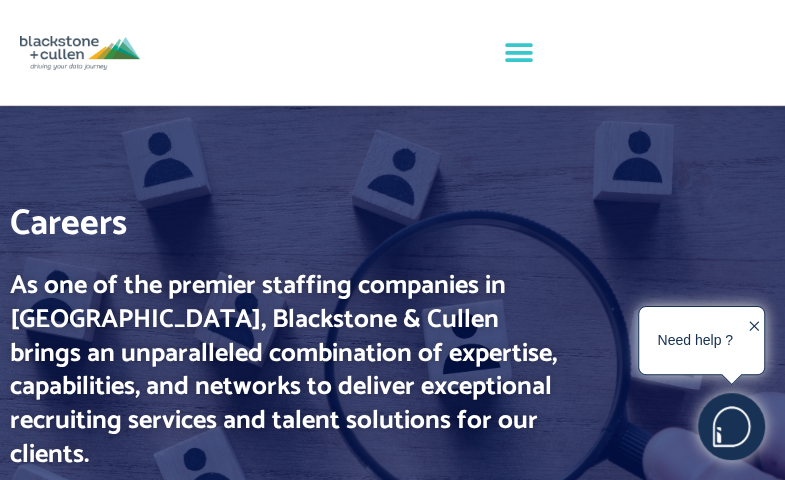 click 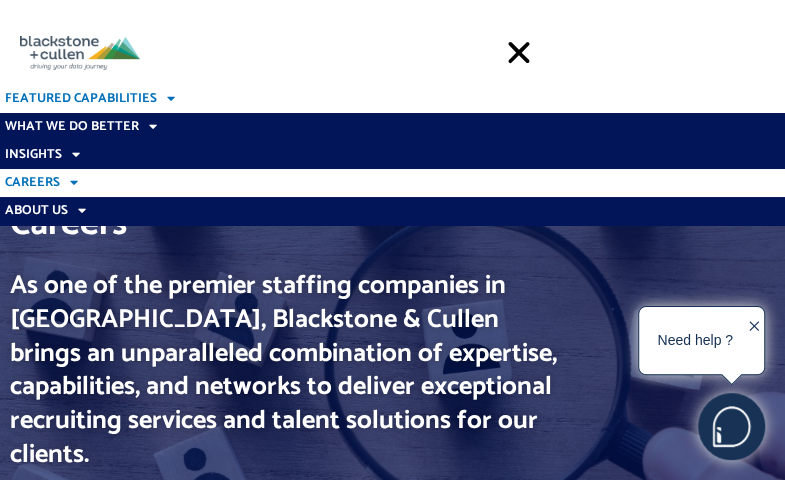 click on "Featured Capabilities" 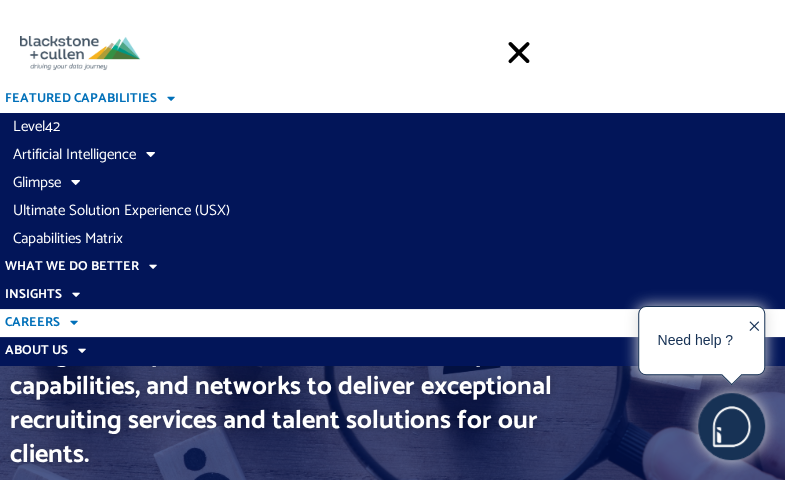 click at bounding box center [131, 53] 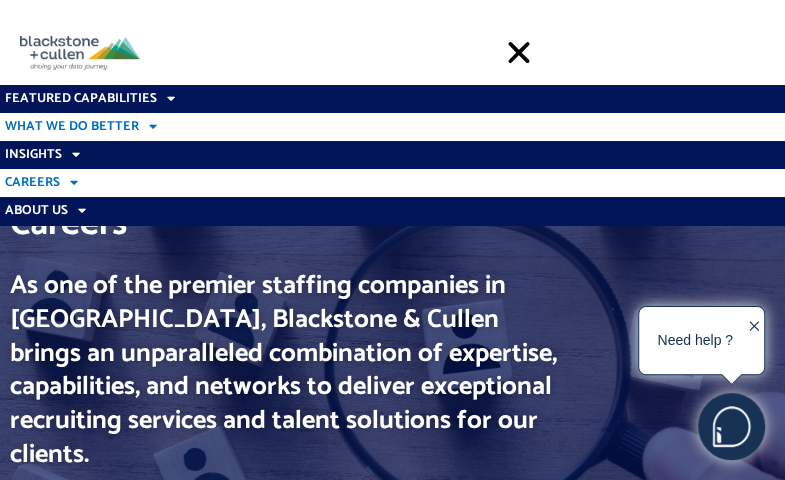 click 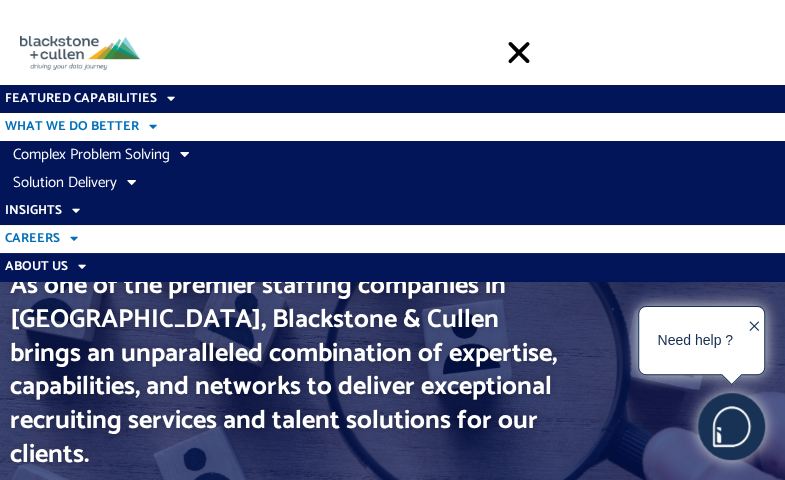 click at bounding box center (131, 53) 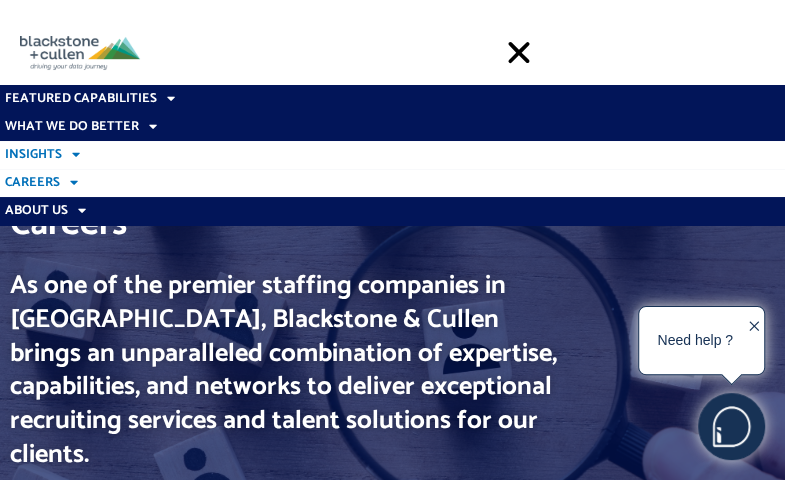 click 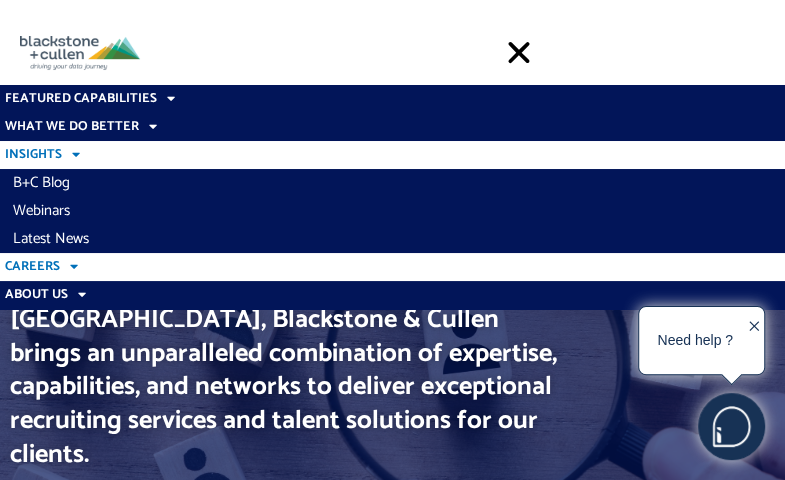 click on "Featured Capabilities Level42 Artificial Intelligence AI and Machine Learning Artificial Intelligence Policy Creation Artificial Intelligence Readiness Assessments Protean Artificial Intelligence Training Glimpse Glimpse for Finance Glimpse for Human Resources Glimpse for Manufacturing Glimpse for Supply Chain Ultimate Solution Experience (USX) Capabilities Matrix What We Do Better Complex Problem Solving AI and Machine Learning Contact Center Performance Analytics and Optimization Modeling and Analysis Services Sales Lead Pipeline Management Supply Chain Logistics Optimization Solution Delivery Business Scenario Solutions Channel Management Data Delivery and Transformation Digital Transformation Enterprise Architecture ERP and CRM Implementation Services Post Acquisition Integration and Delivery Program / Project Management Strategy System Integration Talent Acquisition and Executive Search Insights B+C Blog Webinars Latest News Careers Search Jobs About Us Our People Meet The Principals   Level42 Glimpse" 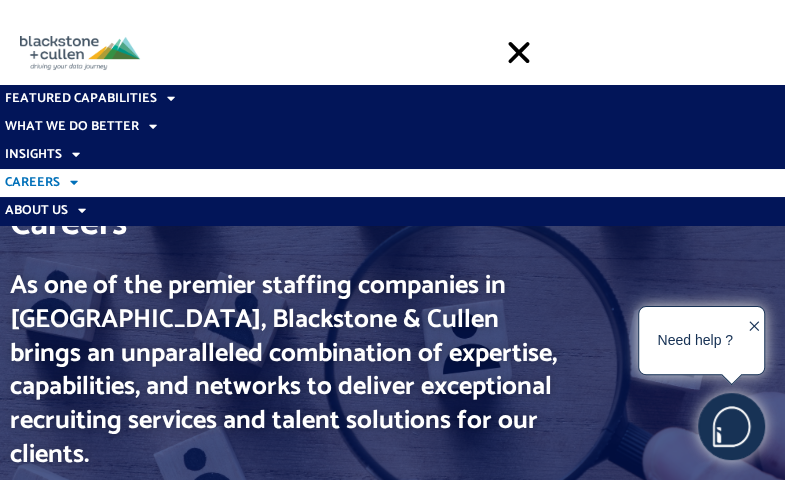 click on "Featured Capabilities Level42 Artificial Intelligence AI and Machine Learning Artificial Intelligence Policy Creation Artificial Intelligence Readiness Assessments Protean Artificial Intelligence Training Glimpse Glimpse for Finance Glimpse for Human Resources Glimpse for Manufacturing Glimpse for Supply Chain Ultimate Solution Experience (USX) Capabilities Matrix What We Do Better Complex Problem Solving AI and Machine Learning Contact Center Performance Analytics and Optimization Modeling and Analysis Services Sales Lead Pipeline Management Supply Chain Logistics Optimization Solution Delivery Business Scenario Solutions Channel Management Data Delivery and Transformation Digital Transformation Enterprise Architecture ERP and CRM Implementation Services Post Acquisition Integration and Delivery Program / Project Management Strategy System Integration Talent Acquisition and Executive Search Insights B+C Blog Webinars Latest News Careers Search Jobs About Us Our People Meet The Principals   Level42 Glimpse" 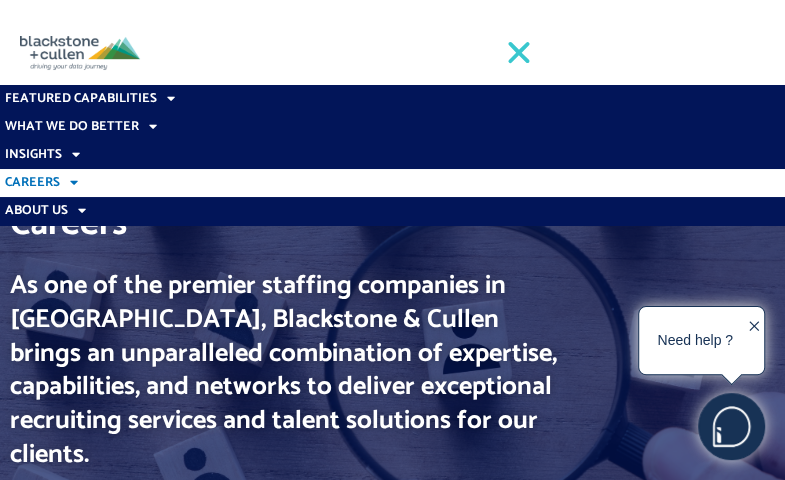 click 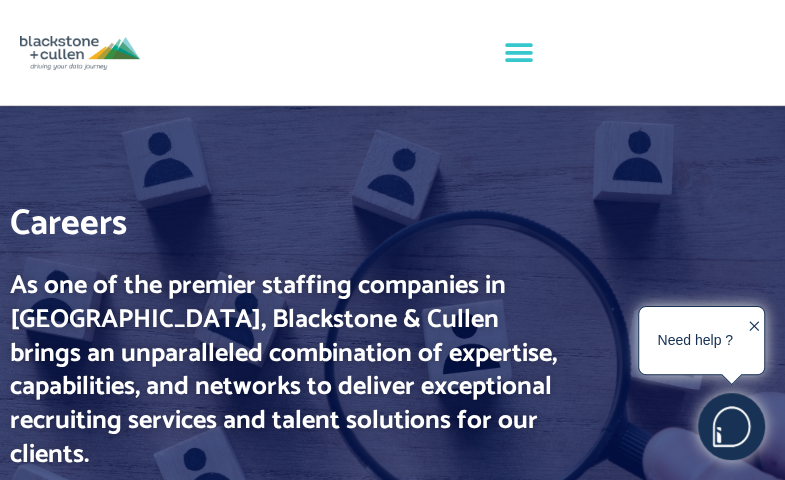 click 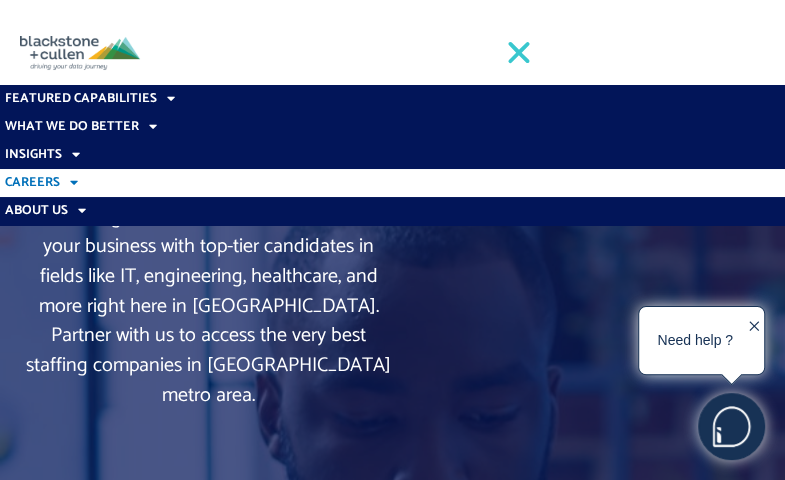 scroll, scrollTop: 1799, scrollLeft: 0, axis: vertical 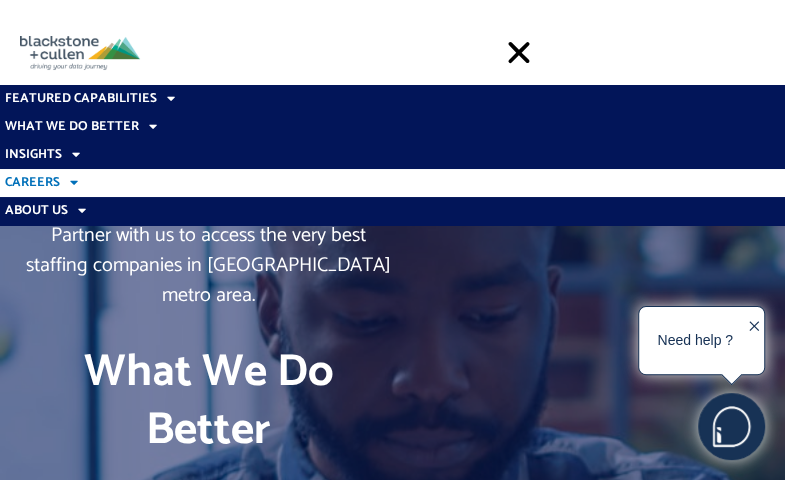 click on "Need help ?" at bounding box center [695, 340] 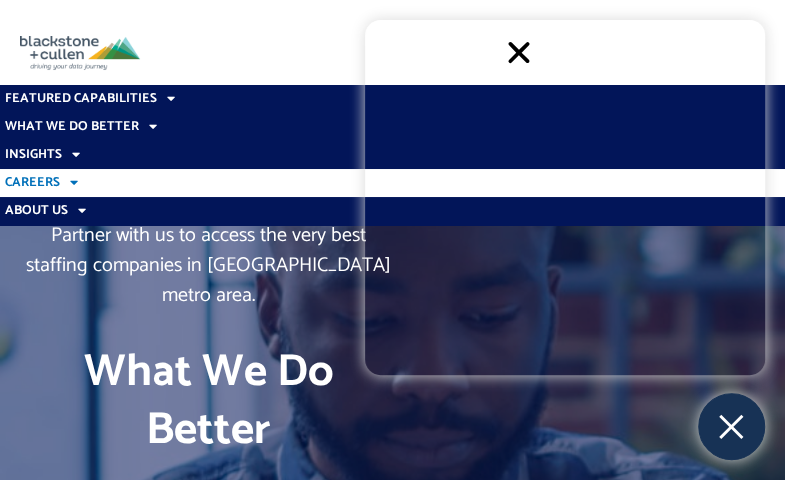 scroll, scrollTop: 2, scrollLeft: 0, axis: vertical 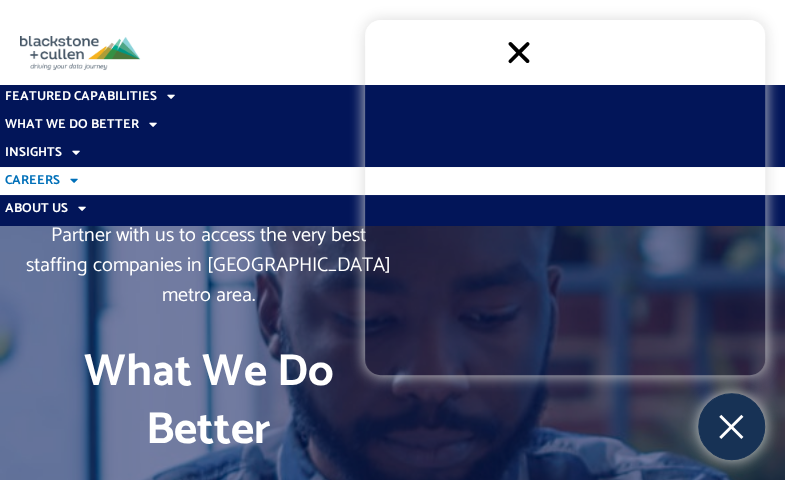 click on "✕" at bounding box center (731, 426) 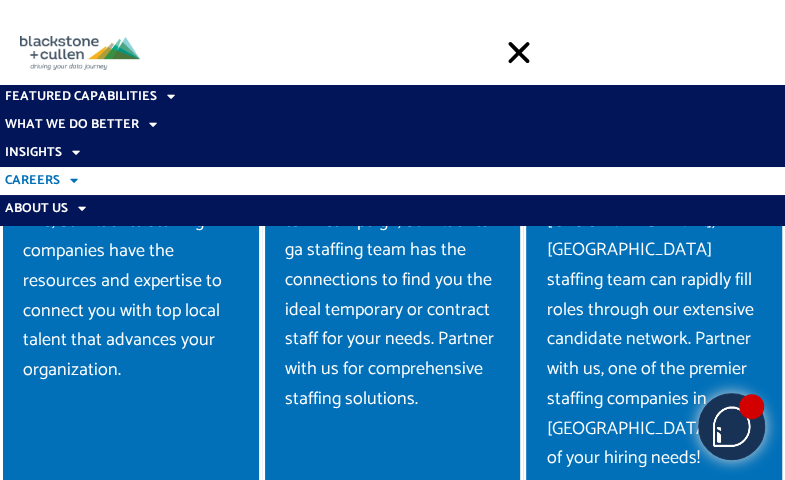scroll, scrollTop: 4800, scrollLeft: 0, axis: vertical 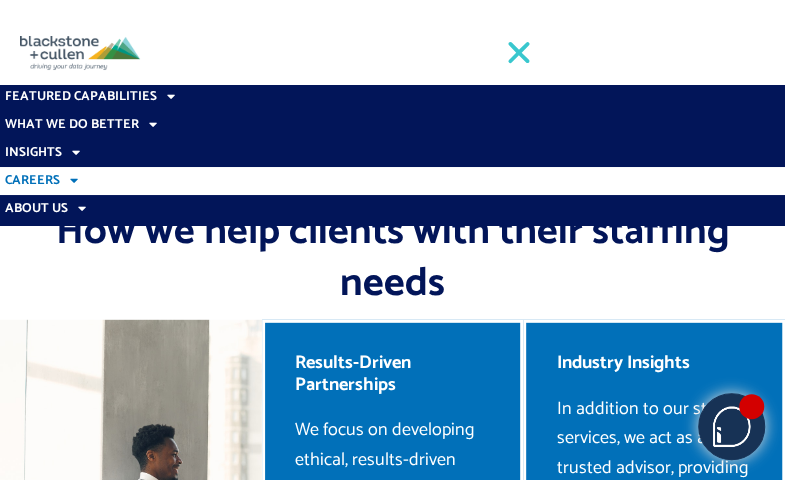 click 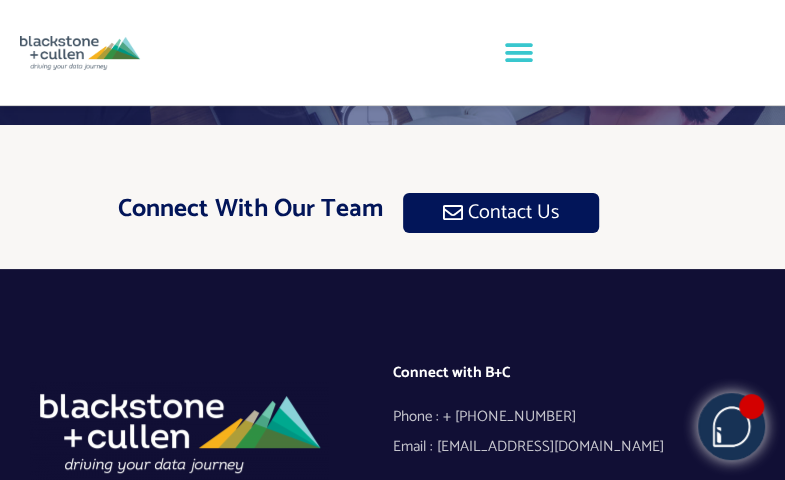scroll, scrollTop: 8456, scrollLeft: 0, axis: vertical 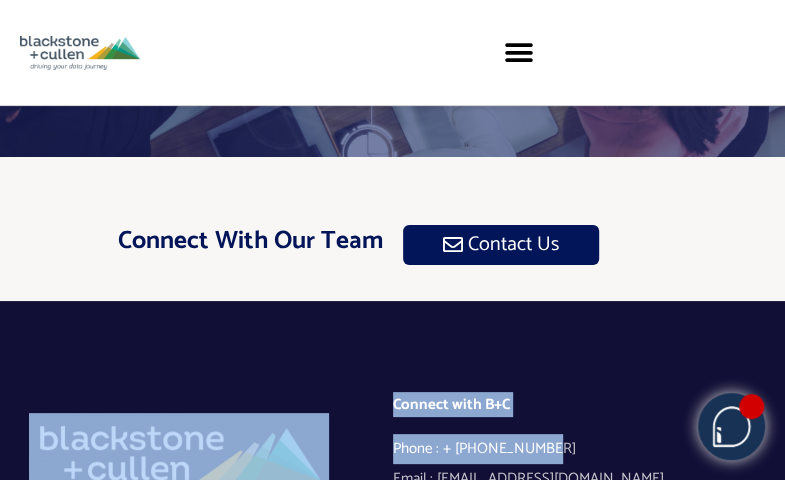drag, startPoint x: 535, startPoint y: 248, endPoint x: 379, endPoint y: 251, distance: 156.02884 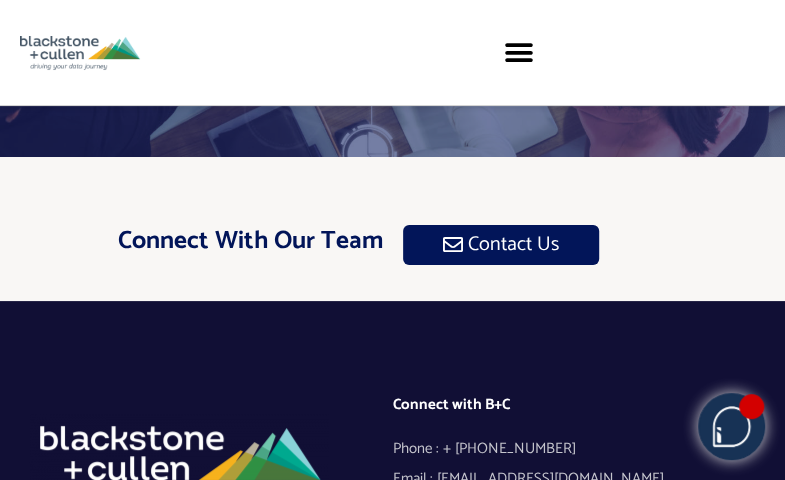 click on "Important Links     Careers       Meet The Principals       About Us       Capabilities Matrix   Featured Services     Artificial Intelligence       Glimpse®       Talent Acquisition       Ultimate Solution Experience (USX)   Connect with B+C   Phone :	+ 770.612.1550   Email :	info@blackstoneandcullen.com       Linkedin             Twitter             Facebook-f             Youtube       Stay In Touch   Email   Email This field is for validation purposes and should be left unchanged.   Subscribe" at bounding box center (392, 554) 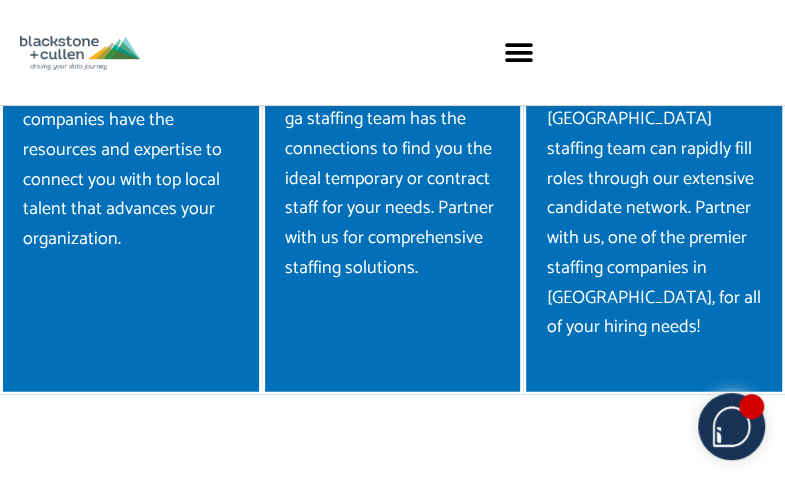 scroll, scrollTop: 4456, scrollLeft: 0, axis: vertical 